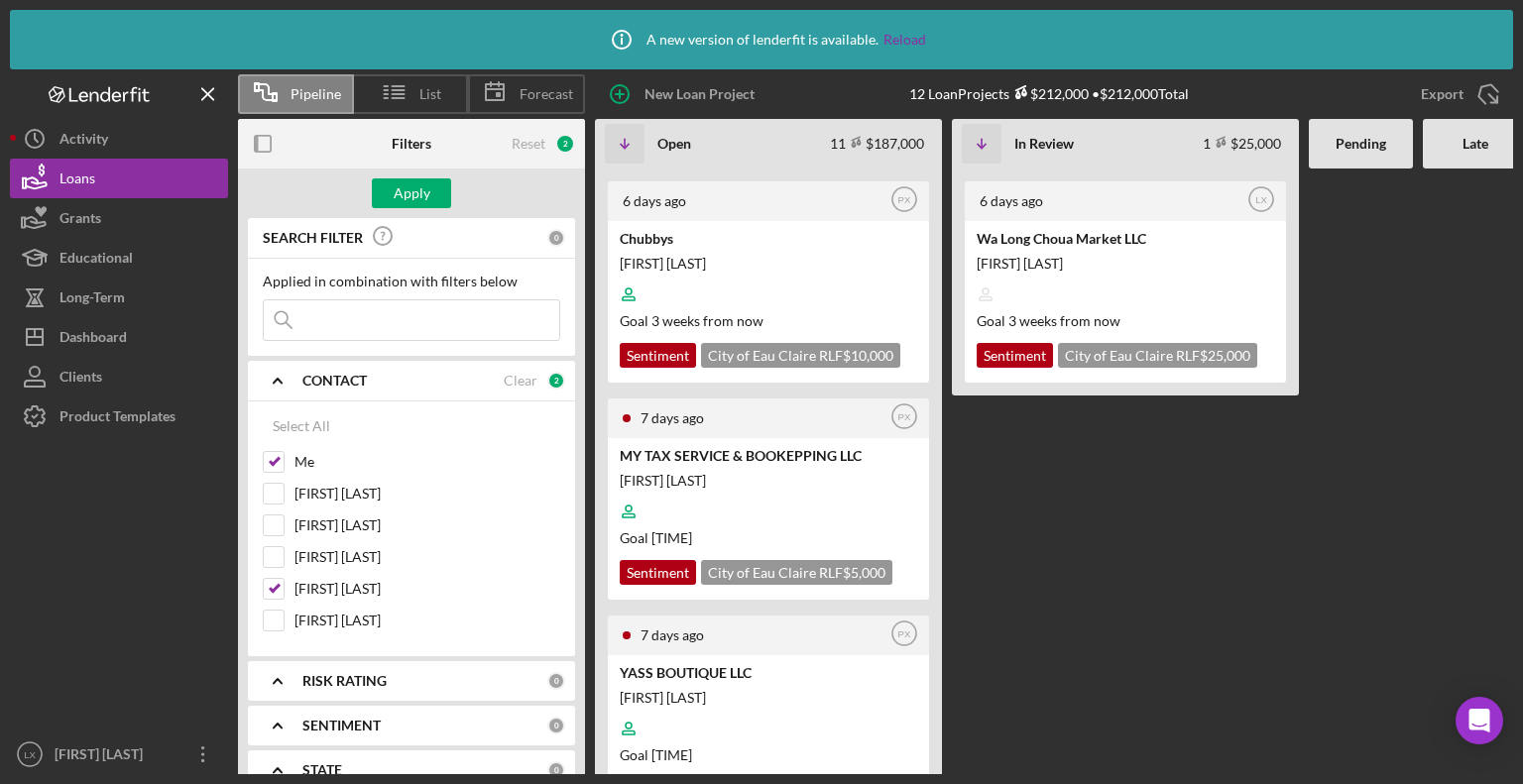 scroll, scrollTop: 0, scrollLeft: 0, axis: both 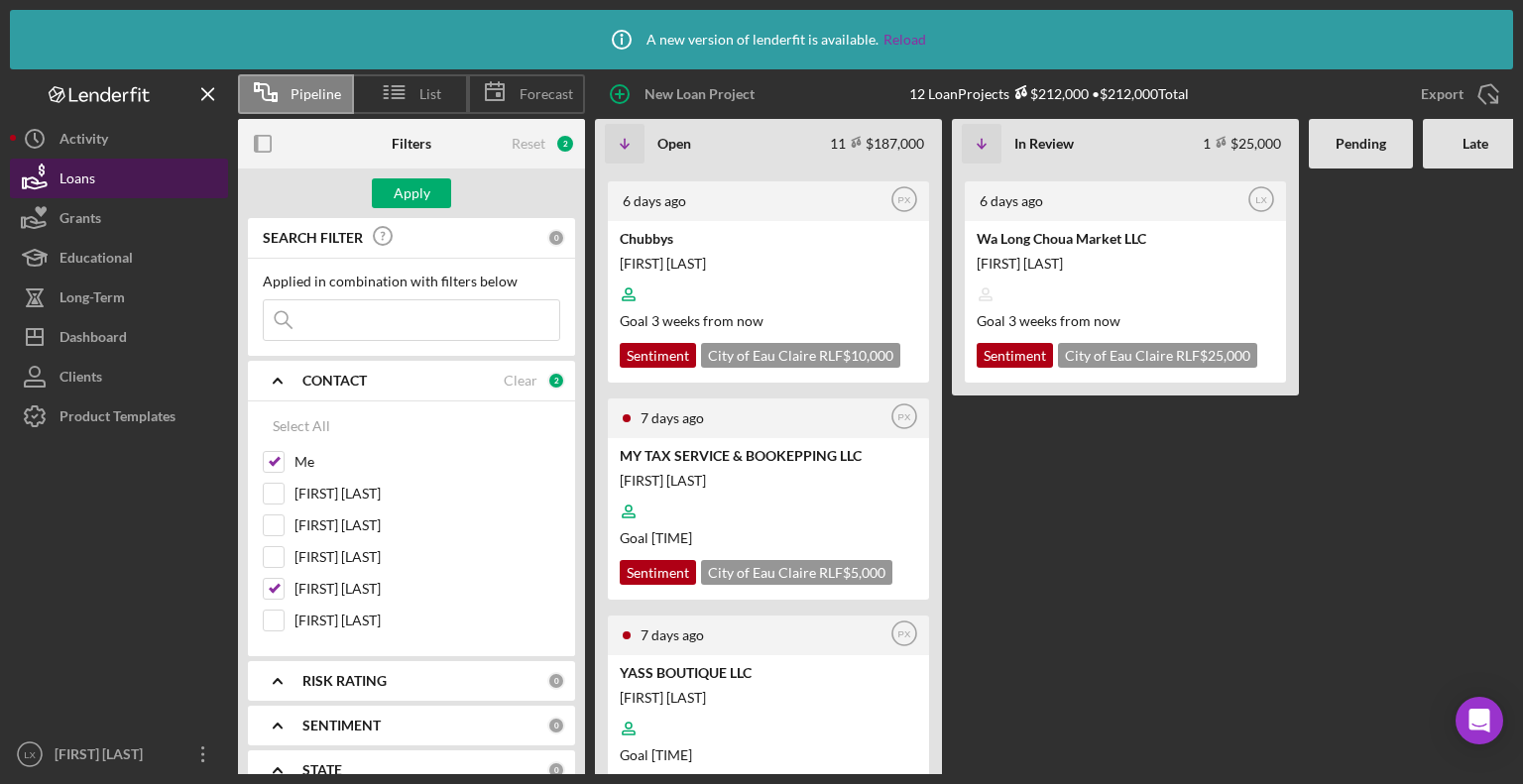 click on "Loans" at bounding box center [77, 180] 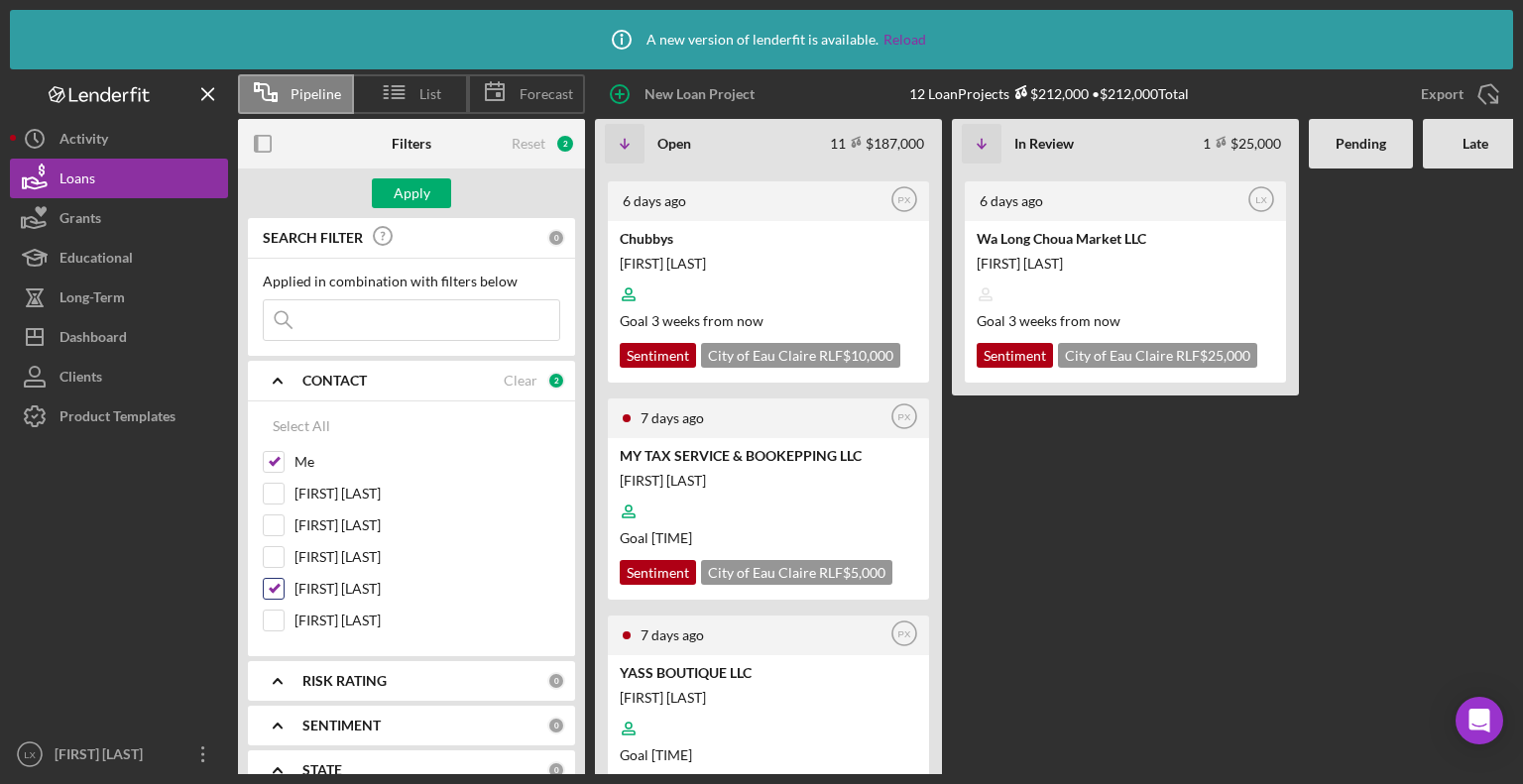 click on "[FIRST] [LAST]" at bounding box center (274, 589) 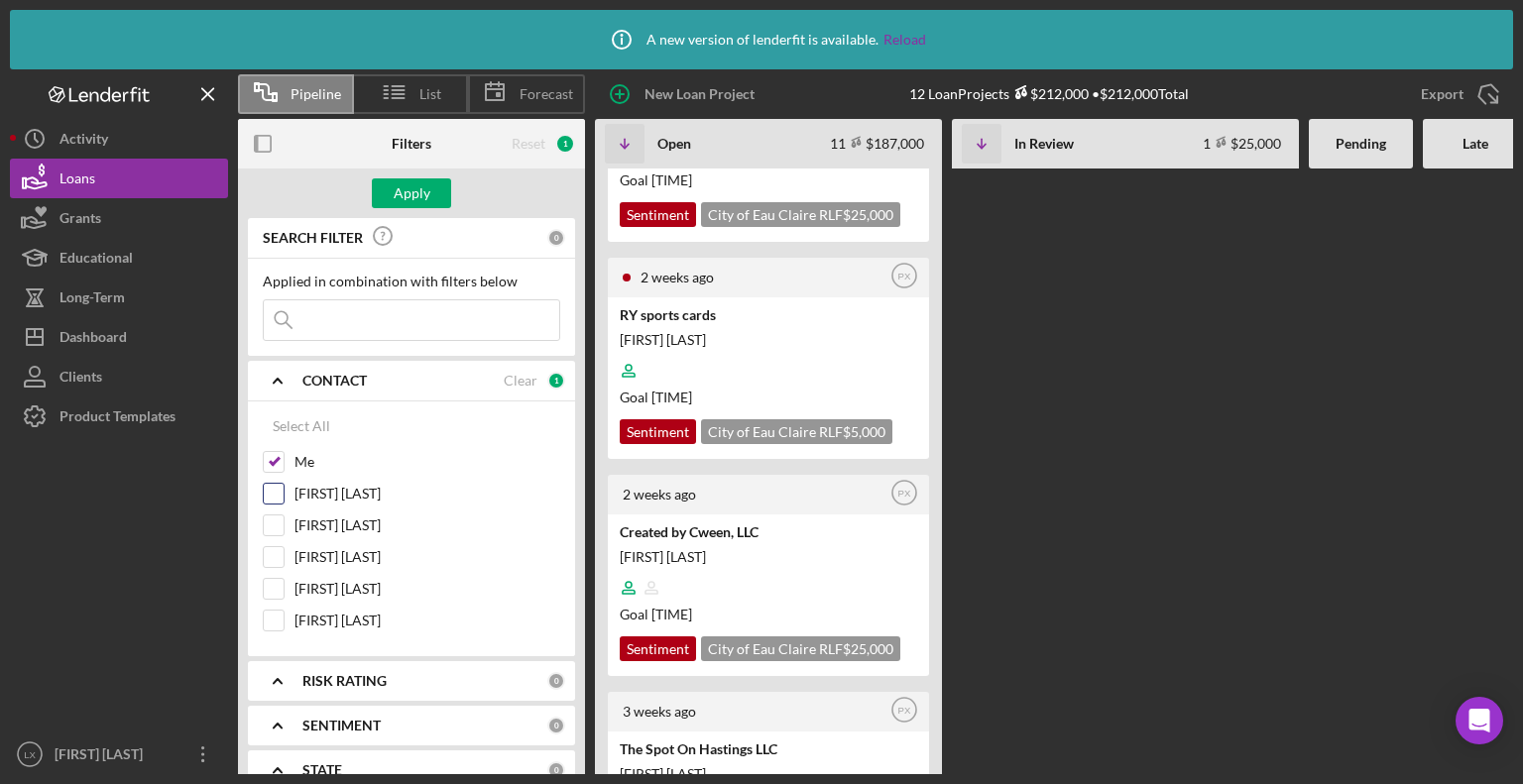 scroll, scrollTop: 892, scrollLeft: 0, axis: vertical 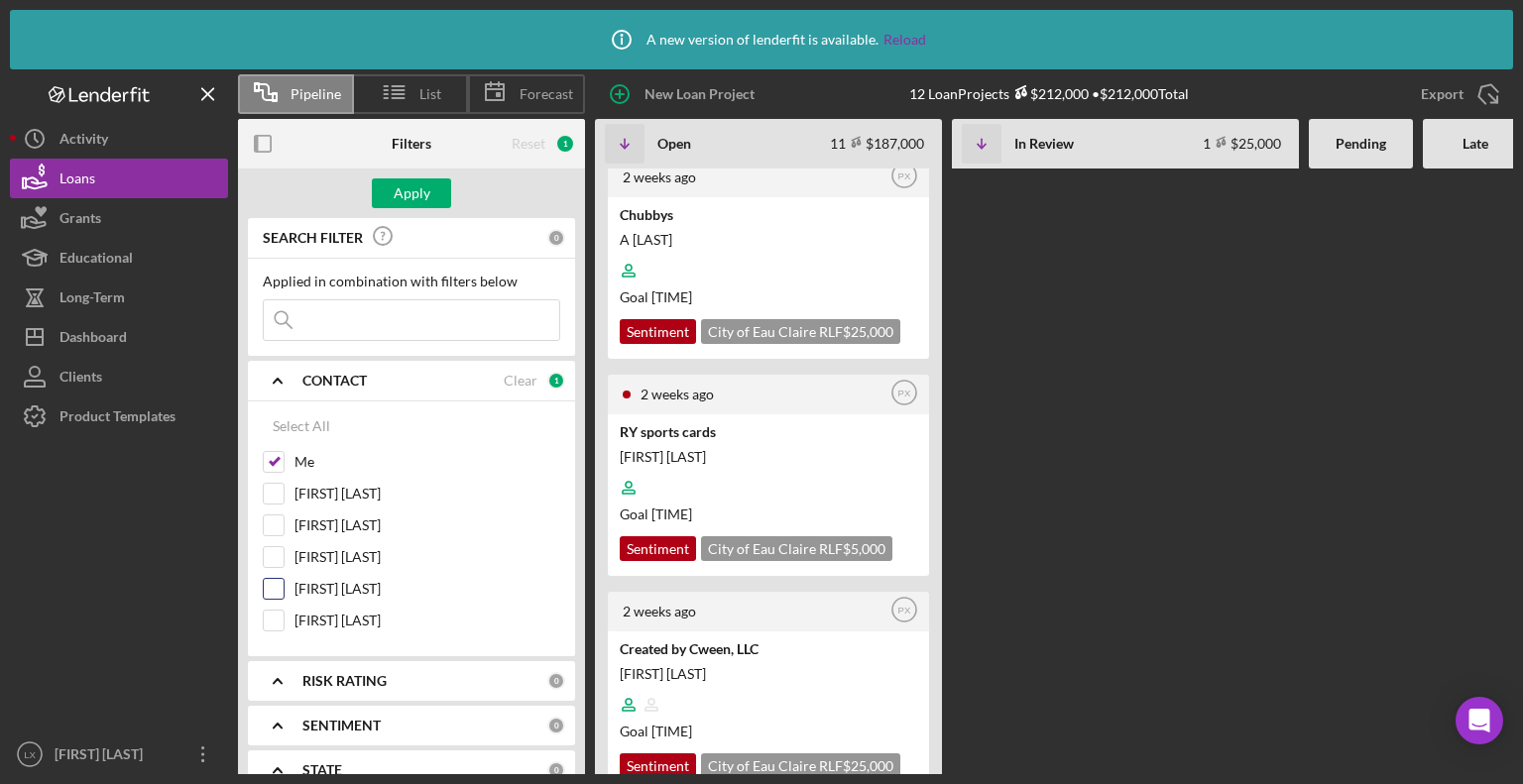 click on "[FIRST] [LAST]" at bounding box center [274, 589] 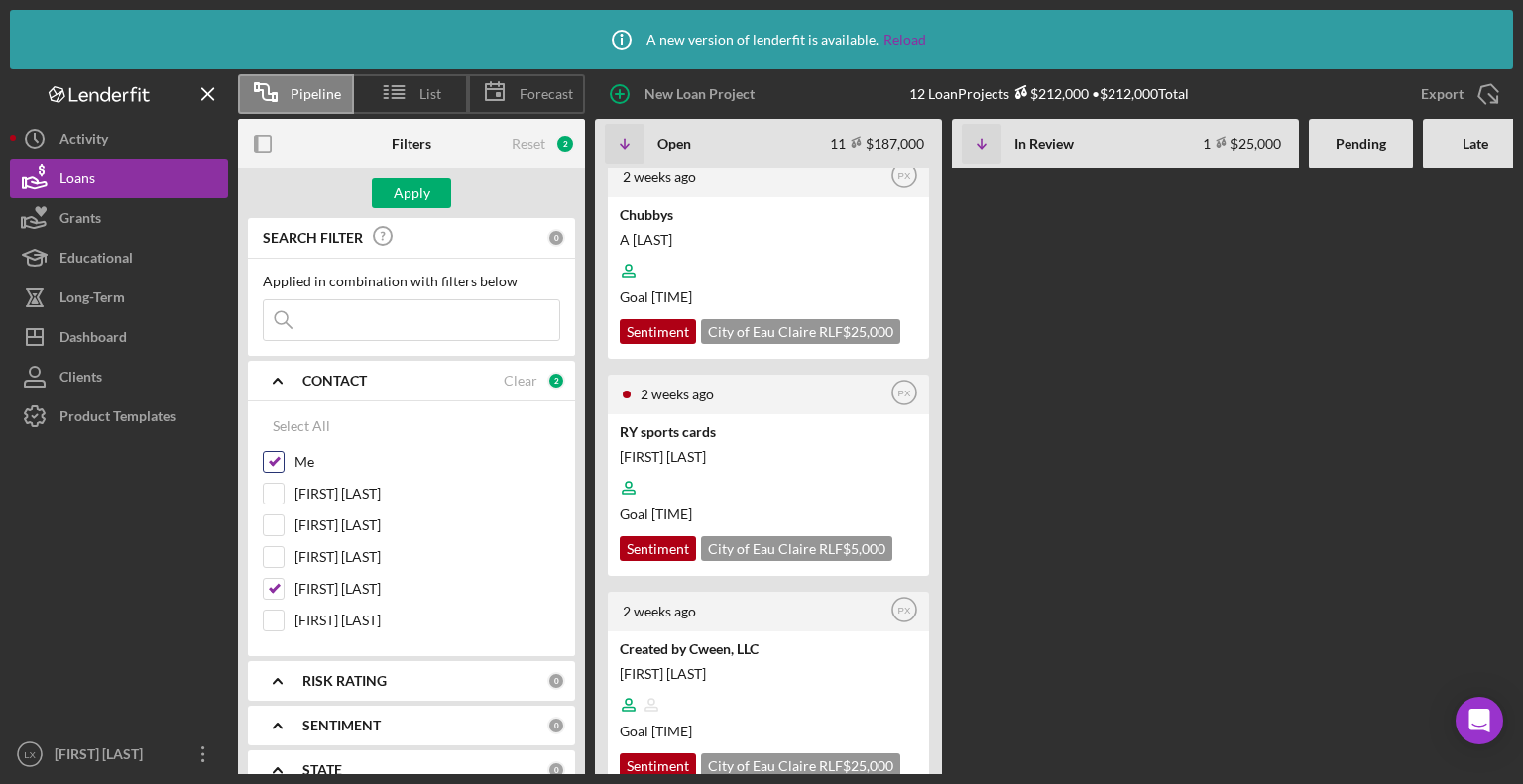 click on "Me" at bounding box center (411, 467) 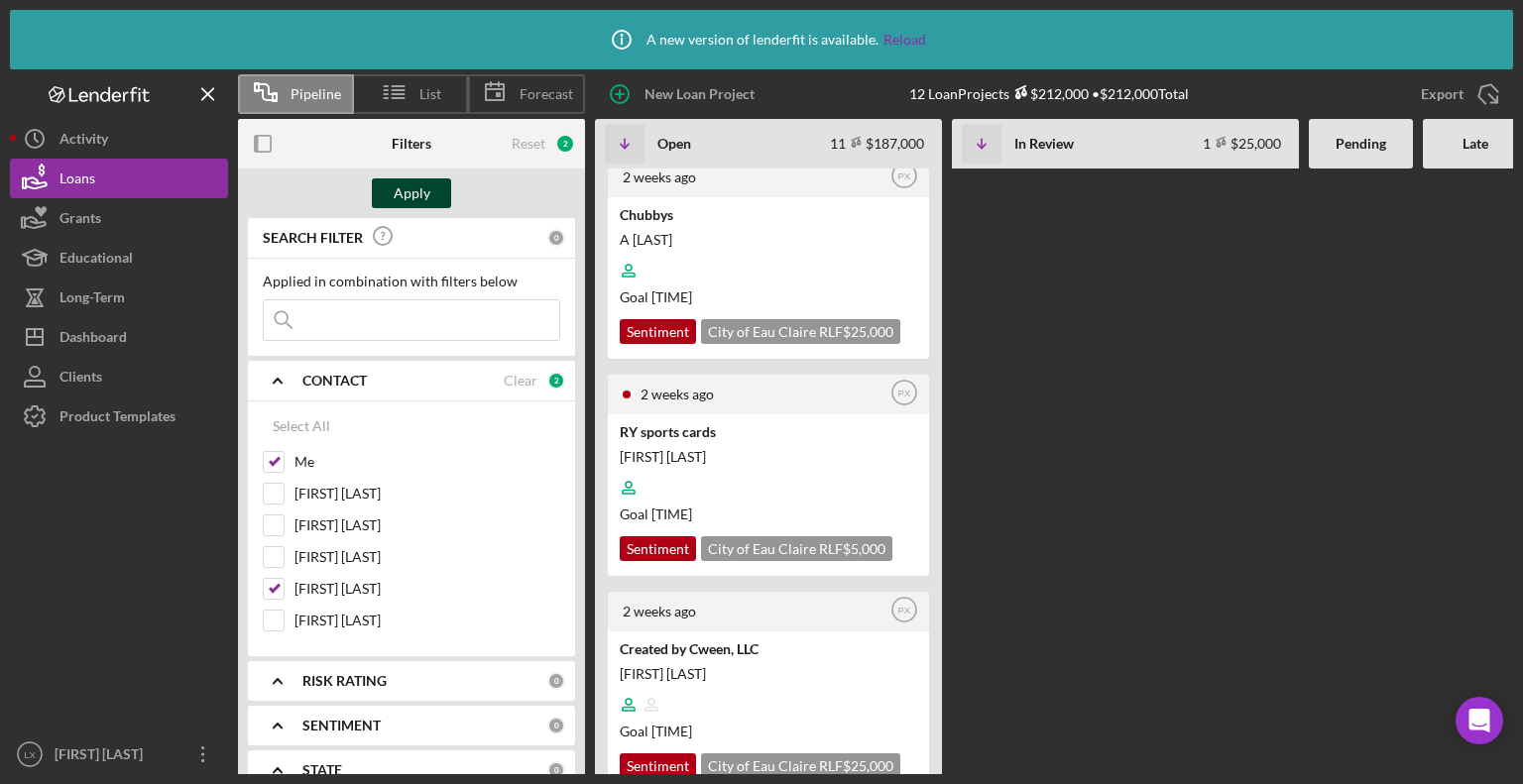 click on "Apply" at bounding box center [411, 193] 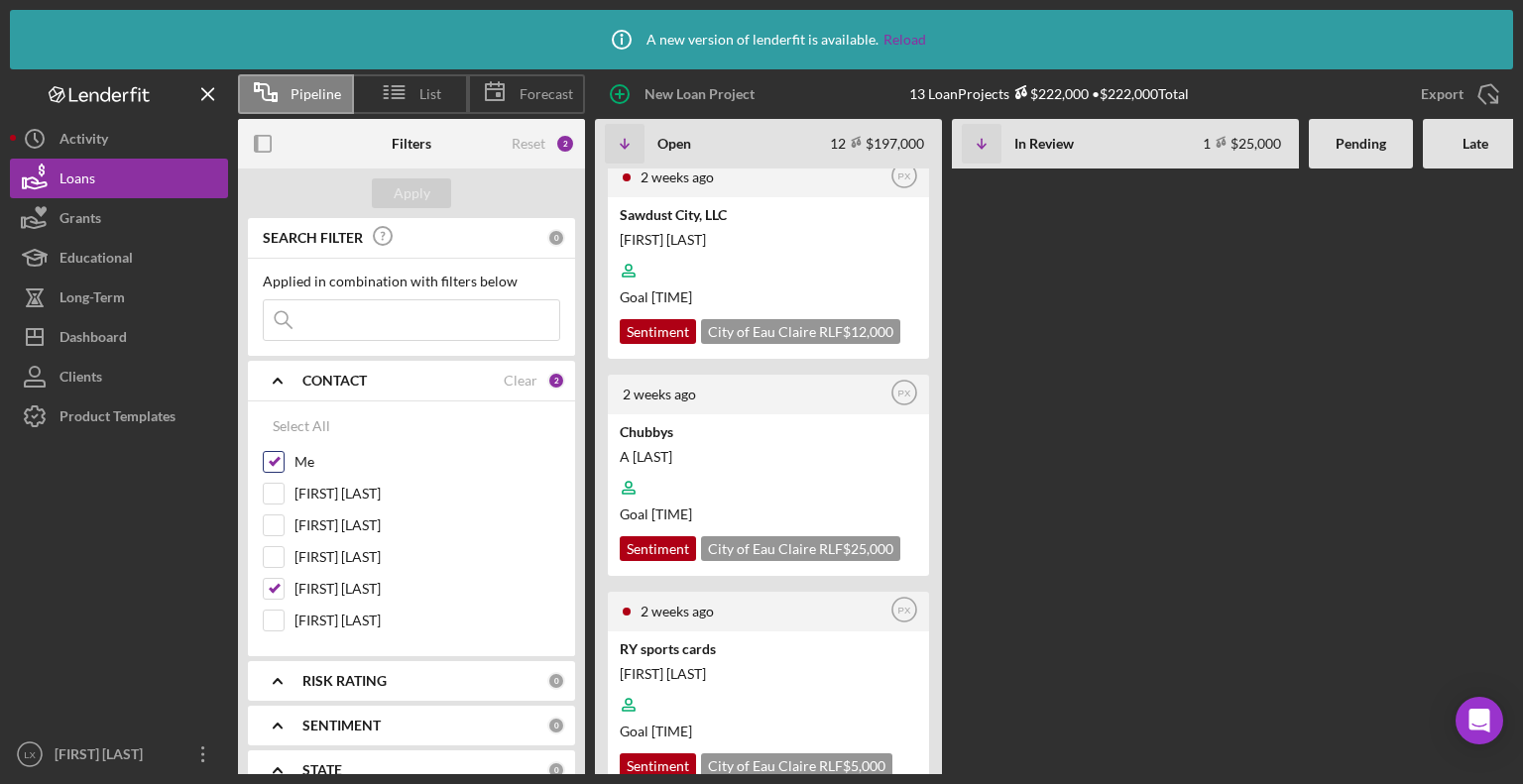 scroll, scrollTop: 1108, scrollLeft: 0, axis: vertical 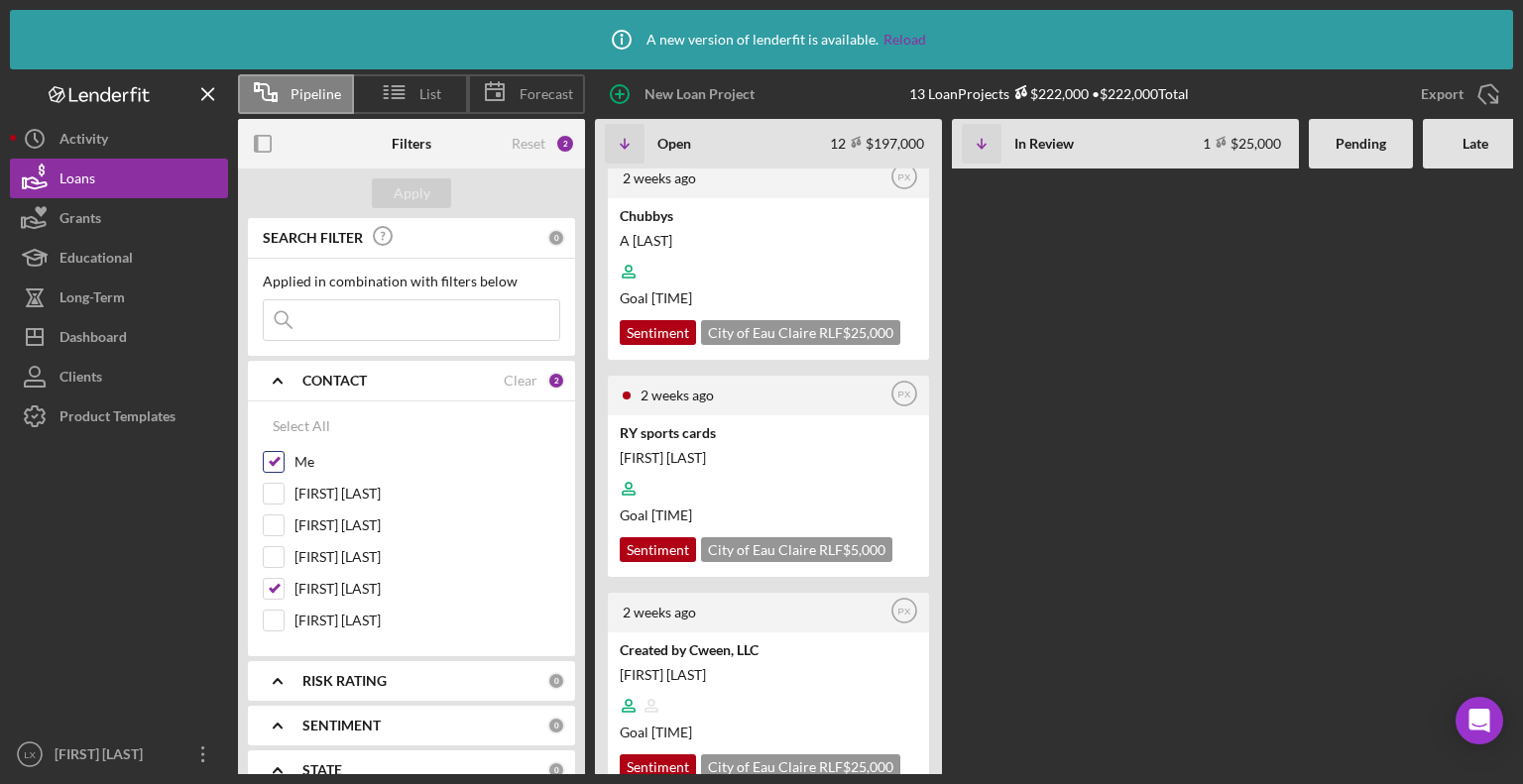 click on "Me" at bounding box center [274, 462] 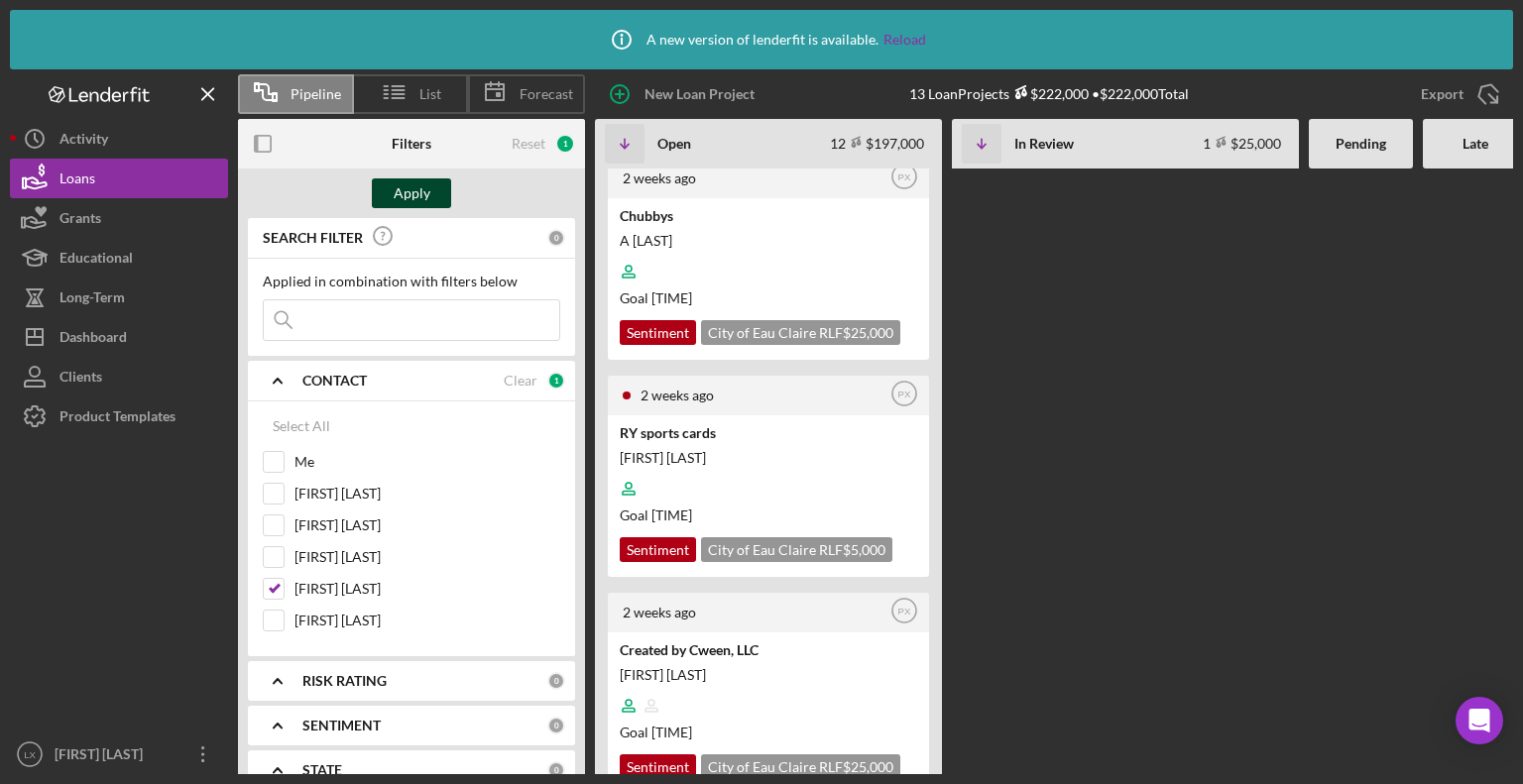 click on "Apply" at bounding box center (411, 193) 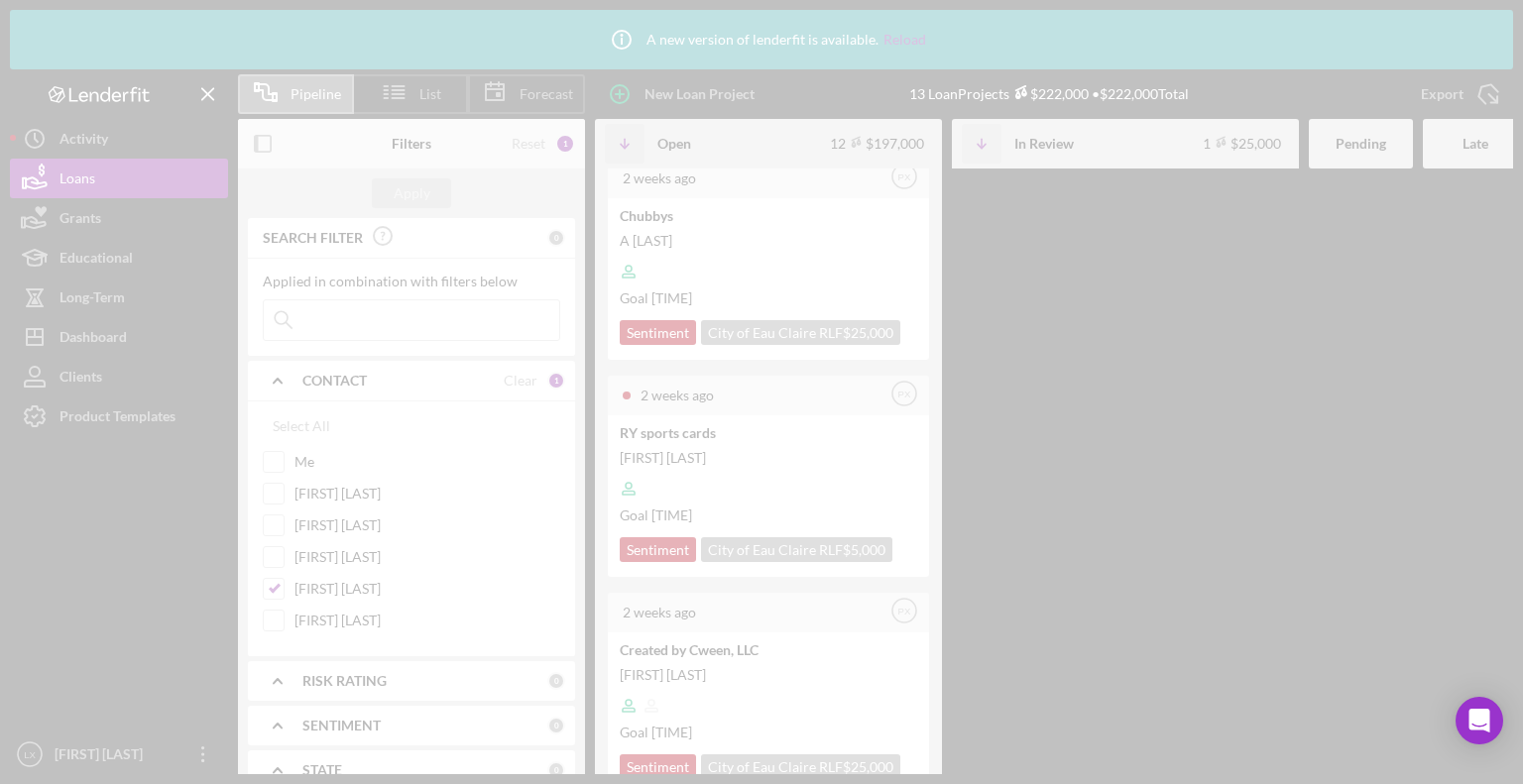 scroll, scrollTop: 892, scrollLeft: 0, axis: vertical 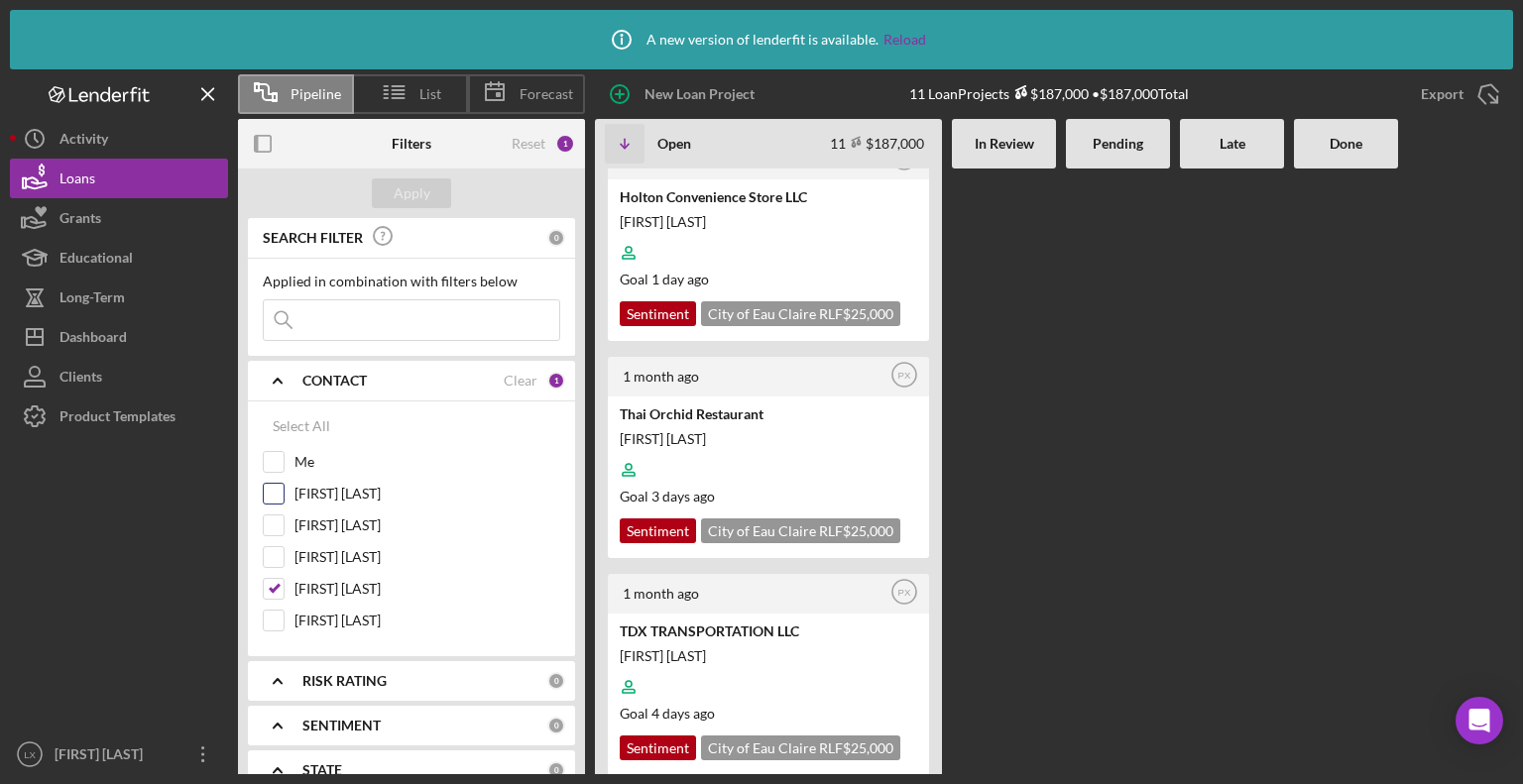 drag, startPoint x: 273, startPoint y: 453, endPoint x: 278, endPoint y: 495, distance: 42.296572 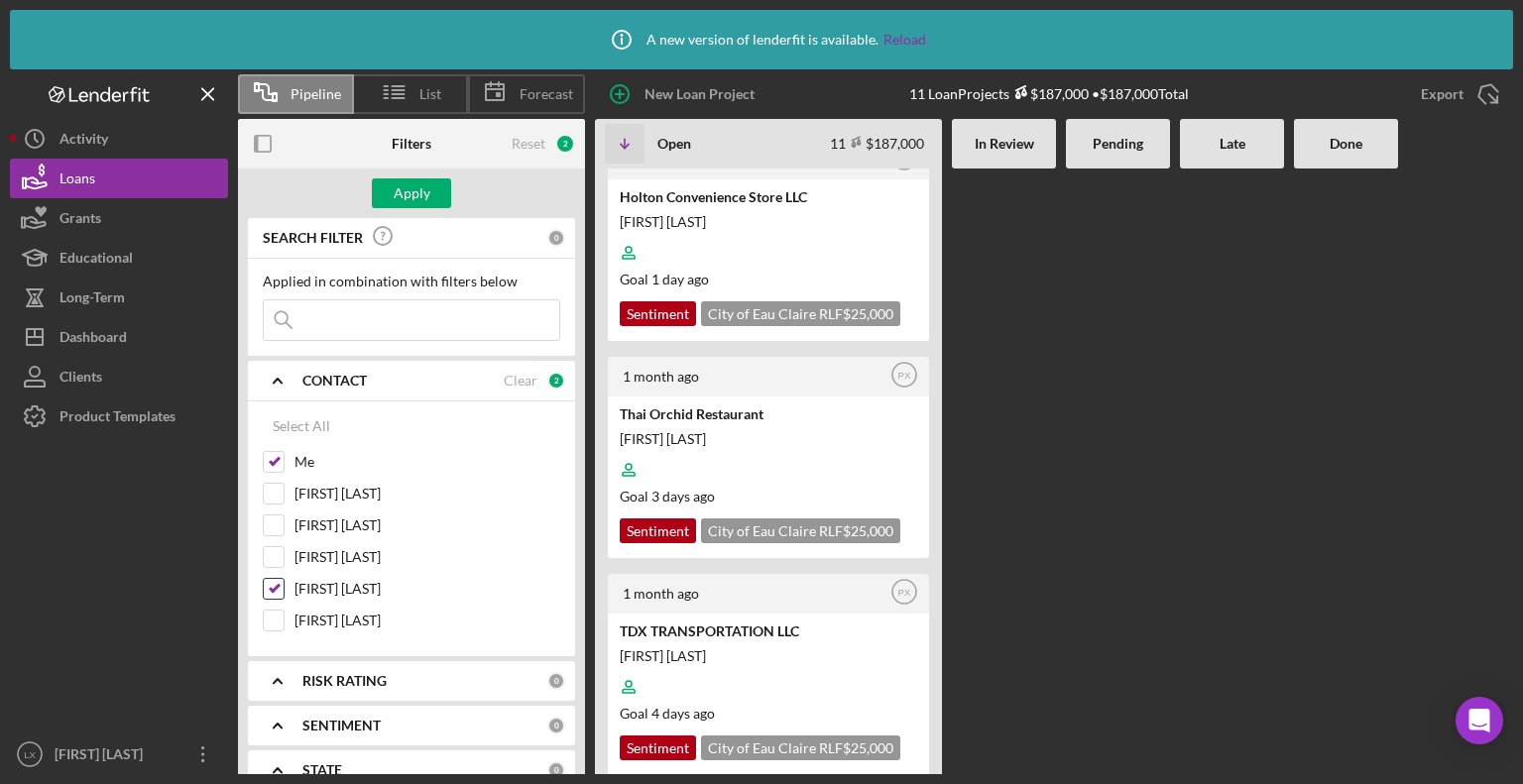 click on "[FIRST] [LAST]" at bounding box center [274, 589] 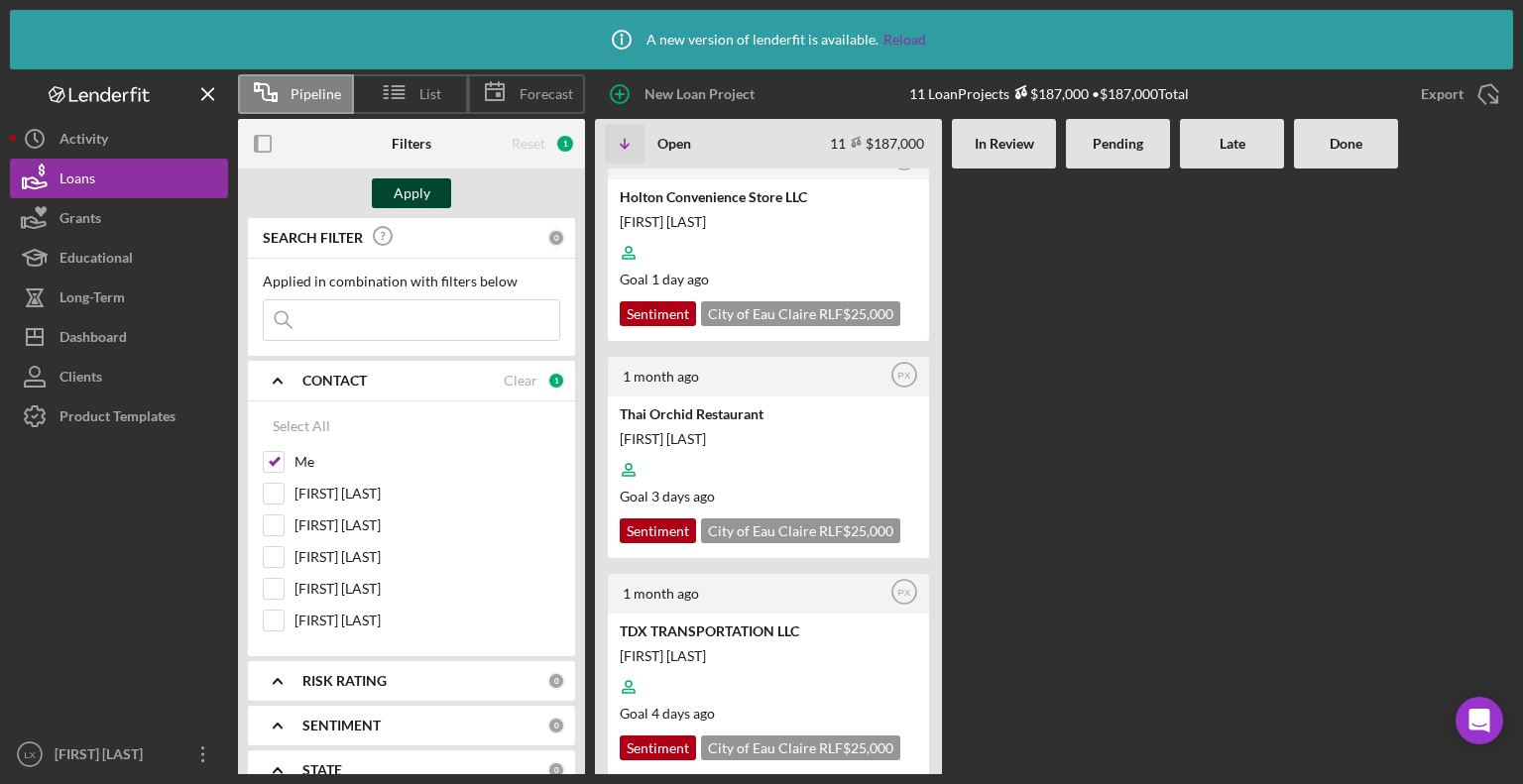 click on "Apply" at bounding box center [411, 193] 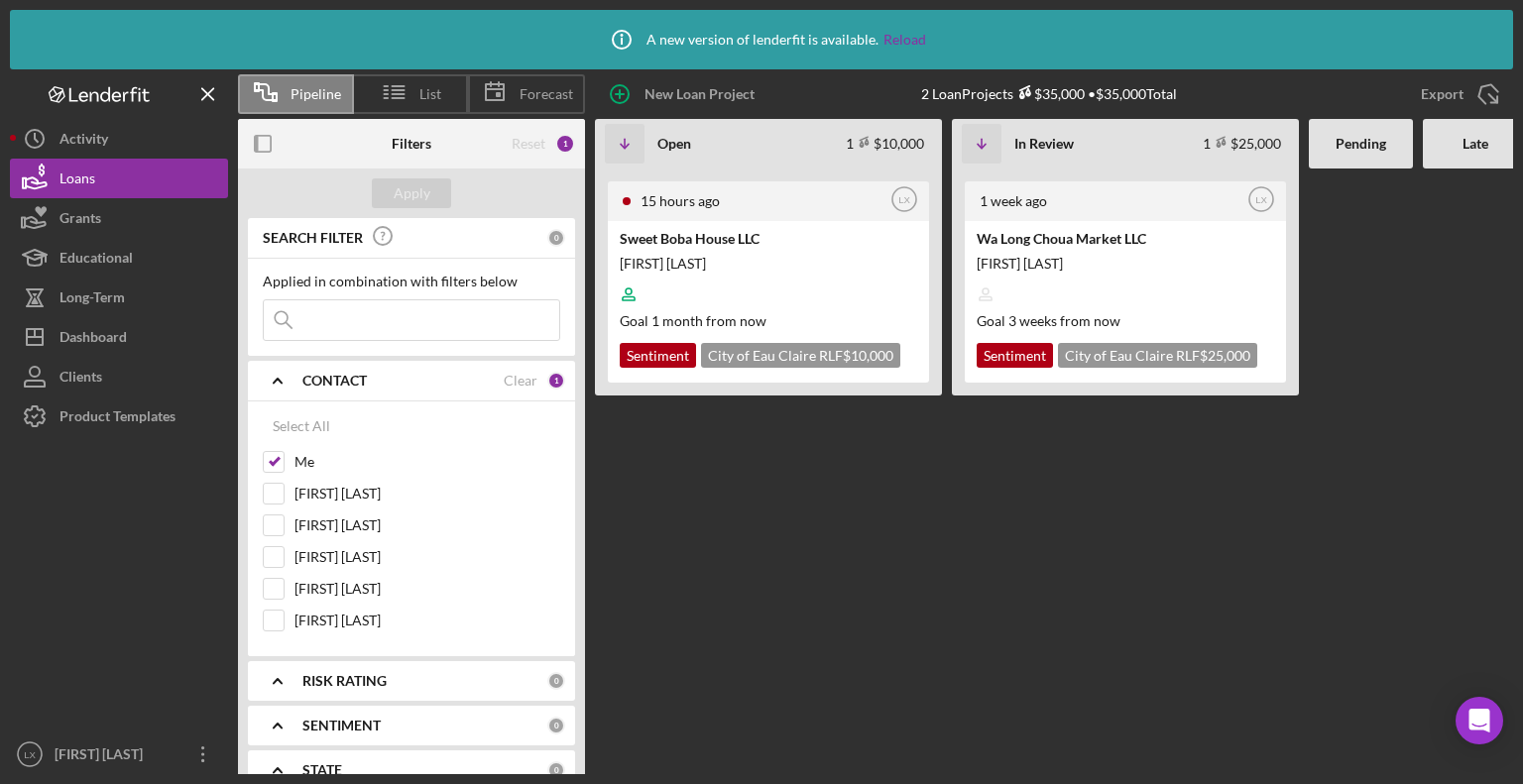 scroll, scrollTop: 0, scrollLeft: 0, axis: both 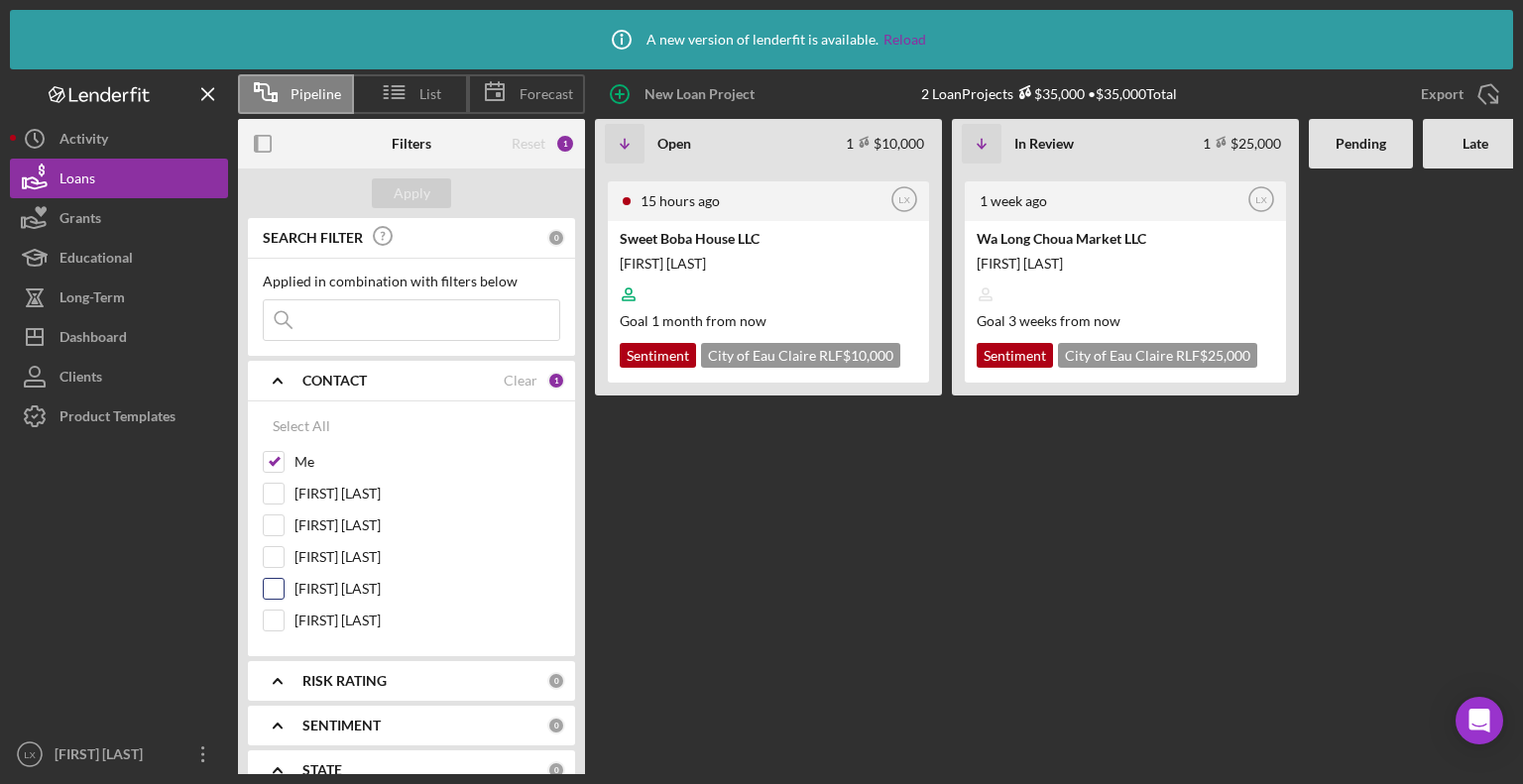 click on "[FIRST] [LAST]" at bounding box center [274, 589] 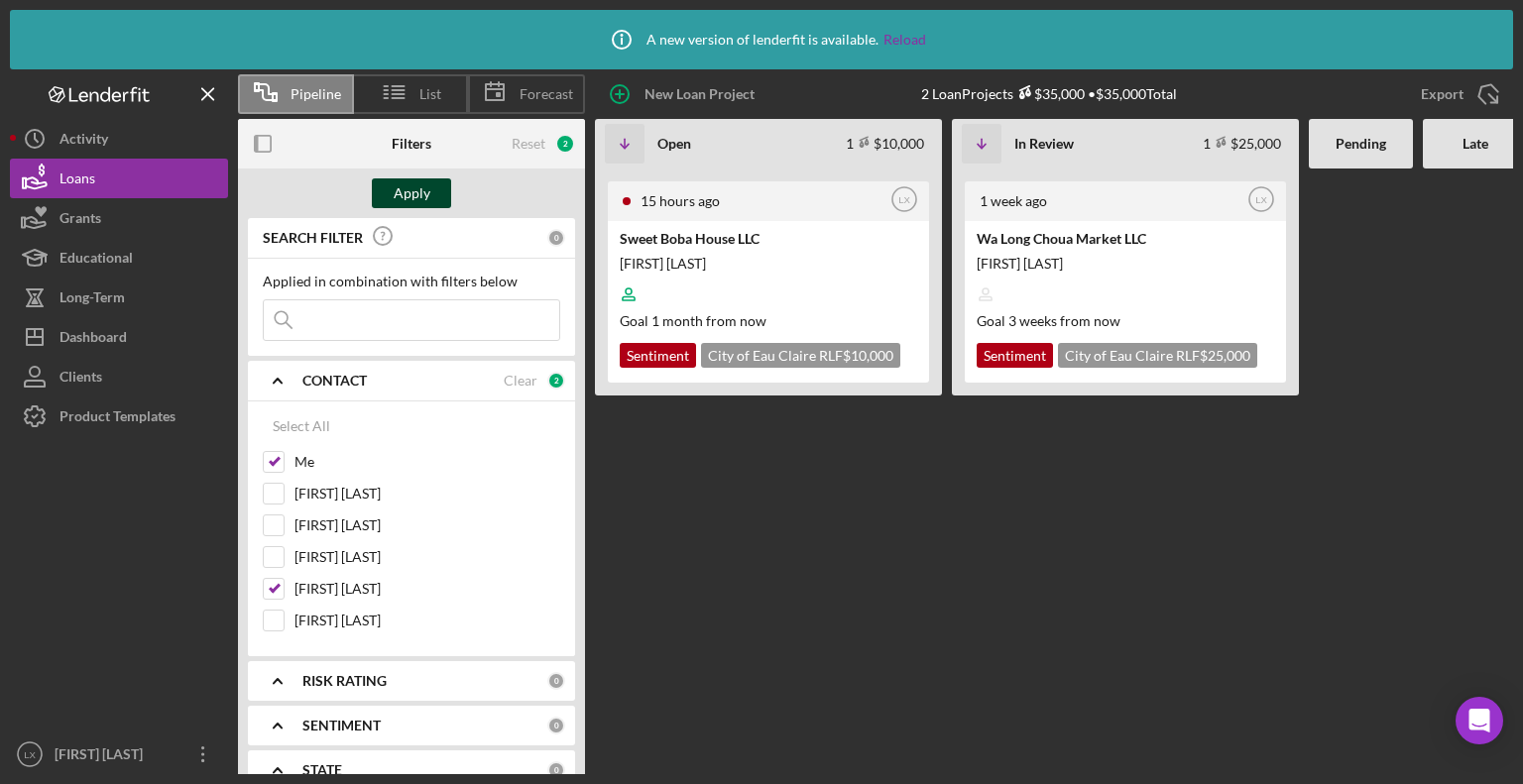 click on "Apply" at bounding box center [411, 193] 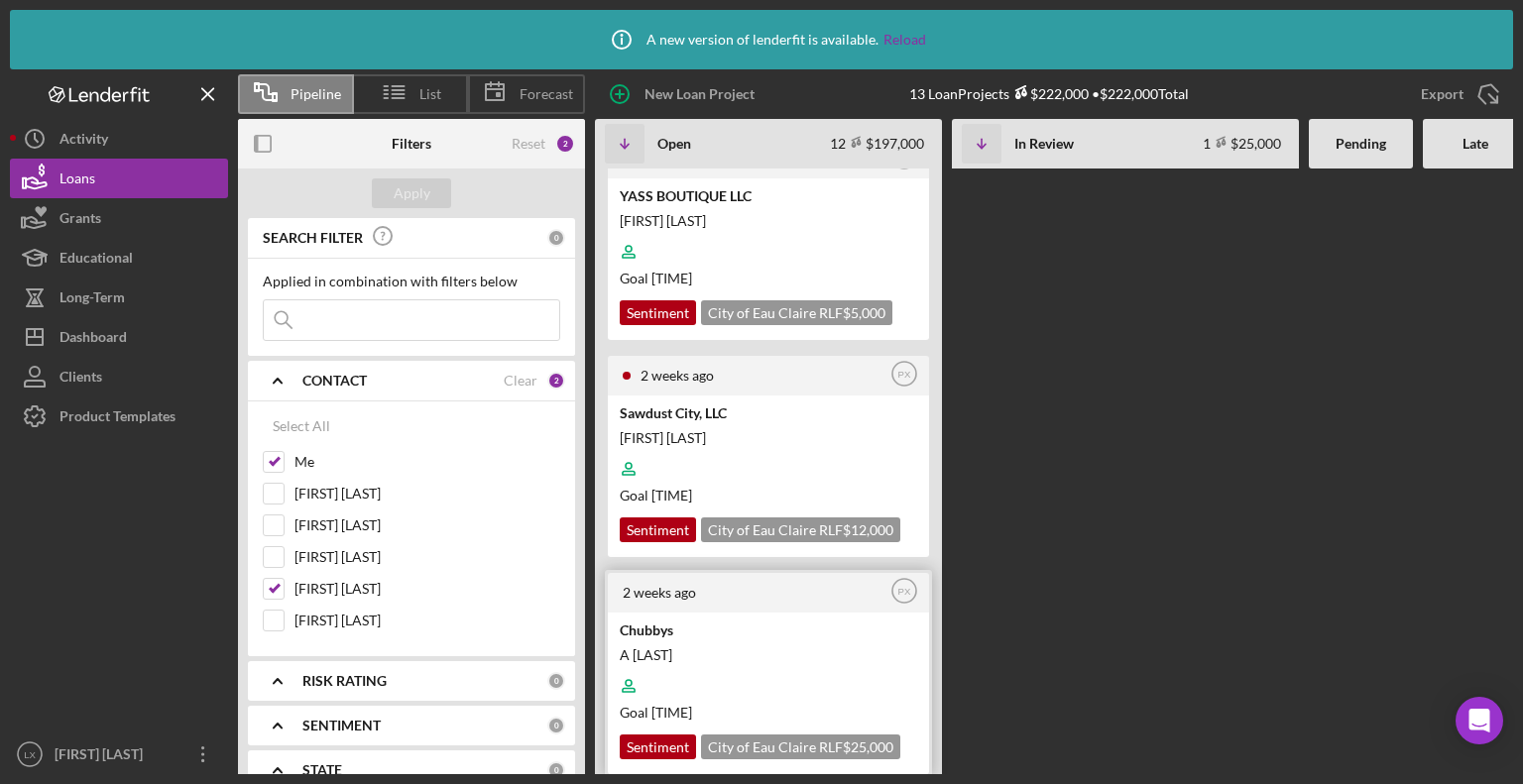 scroll, scrollTop: 793, scrollLeft: 0, axis: vertical 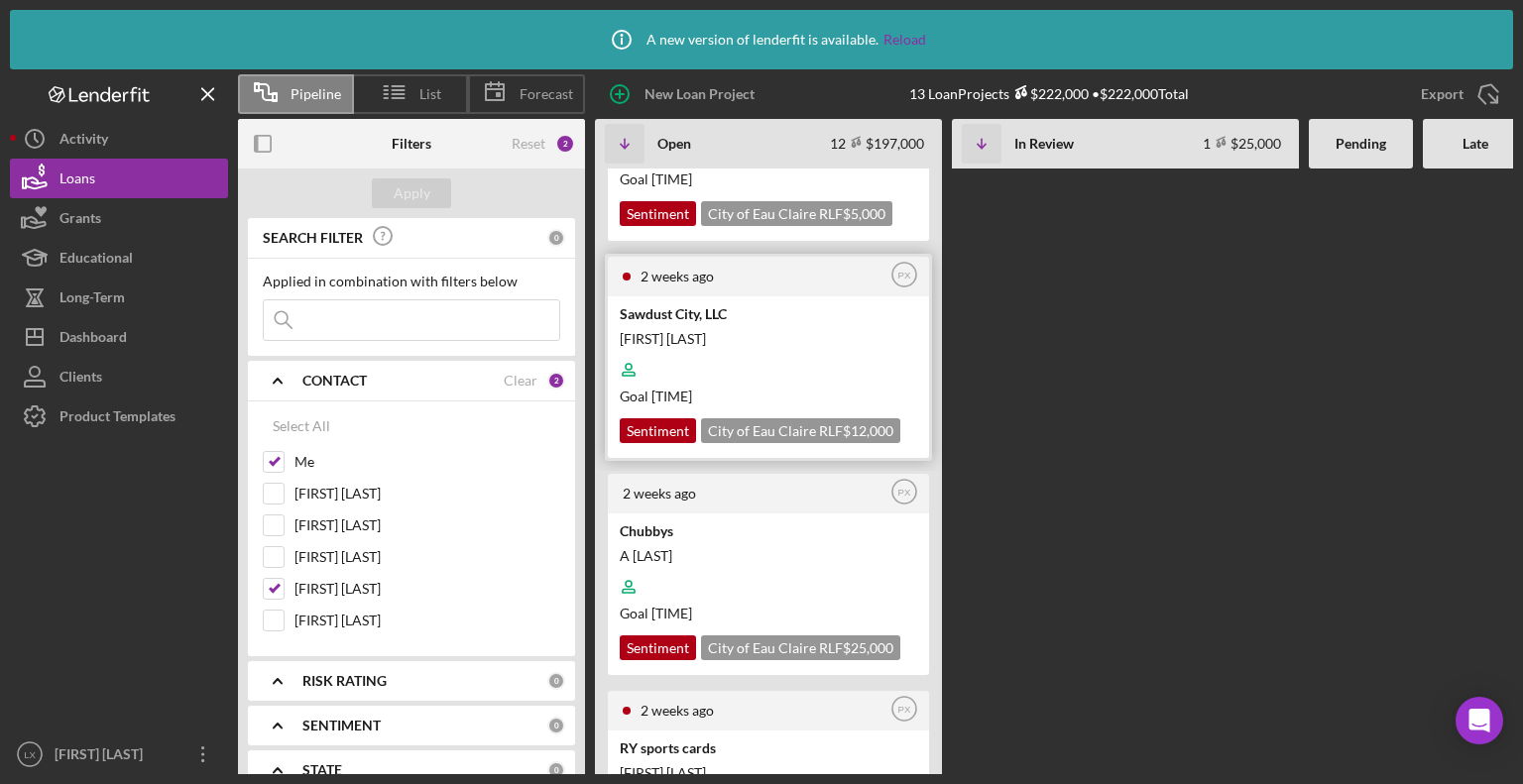 click on "2 weeks ago" at bounding box center [760, 277] 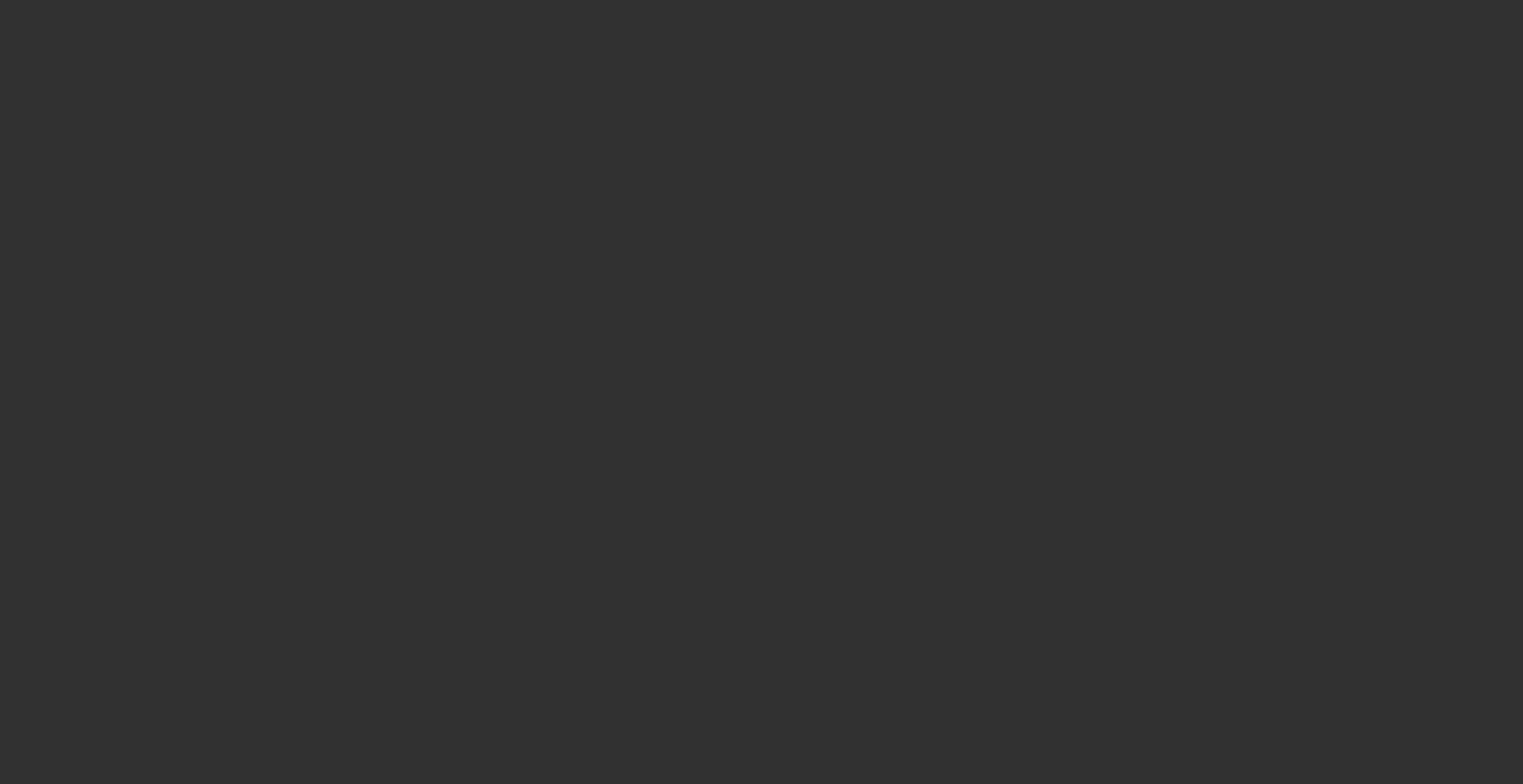 scroll, scrollTop: 0, scrollLeft: 0, axis: both 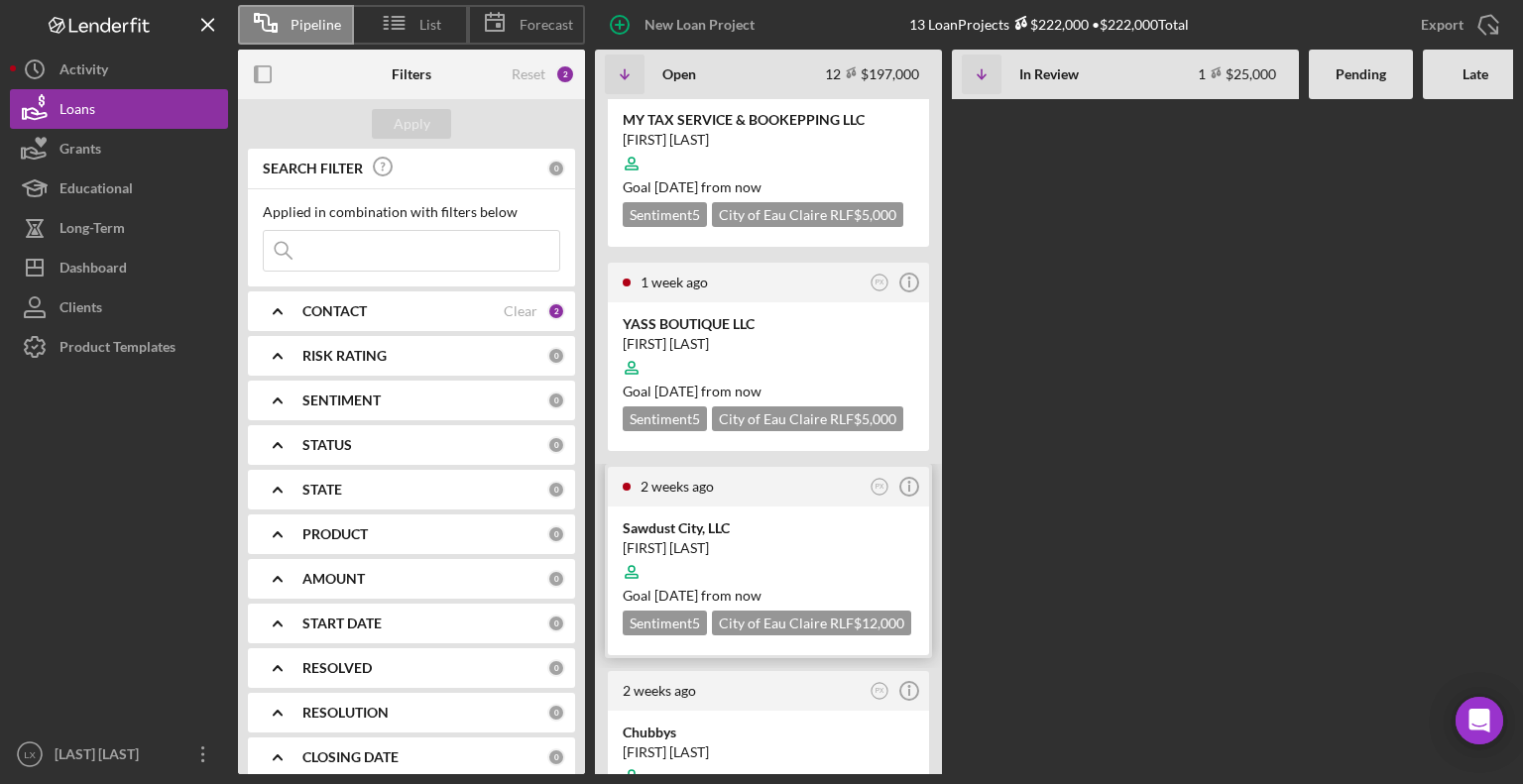 click on "2 weeks ago" at bounding box center [753, 487] 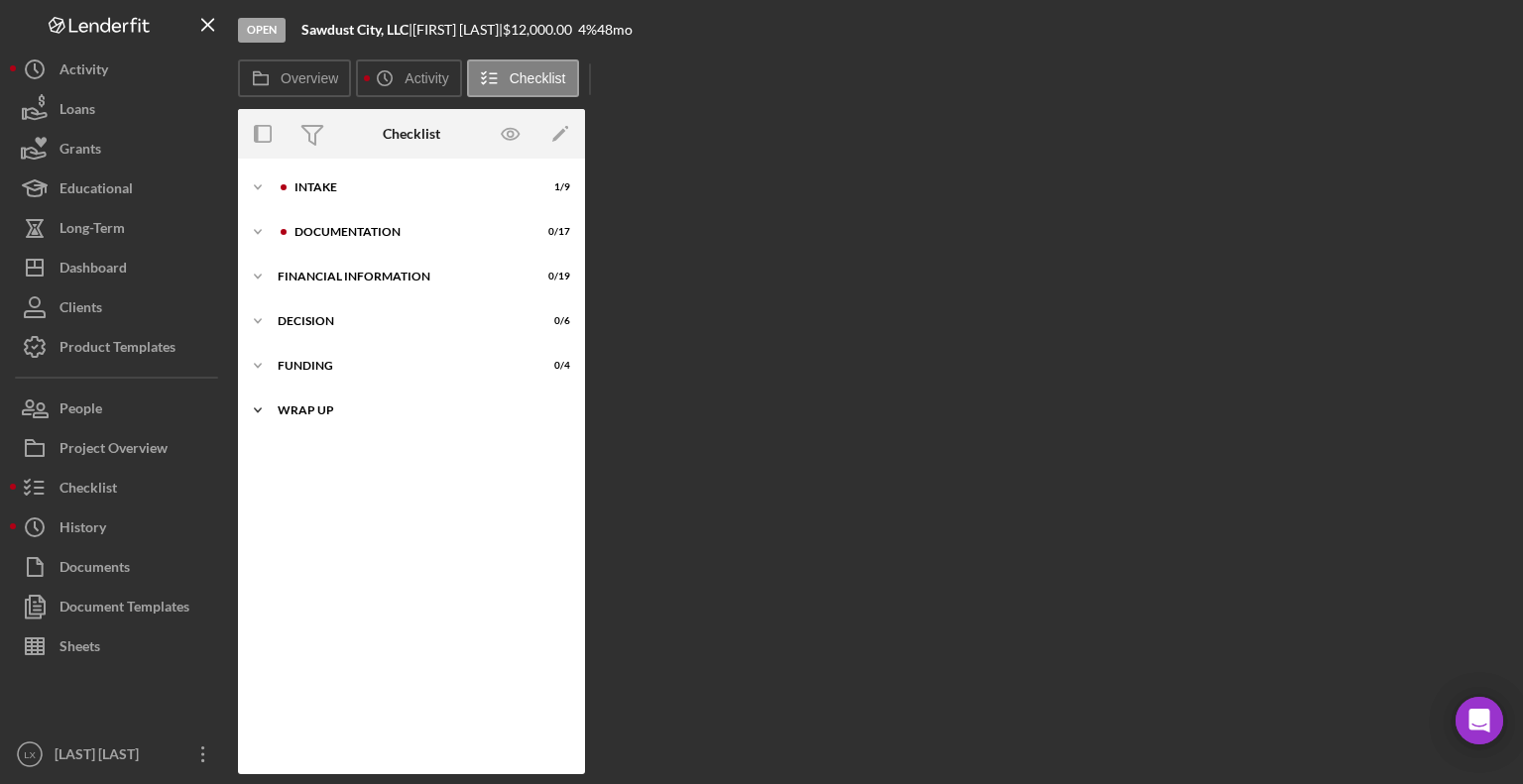 click on "Icon/Expander" 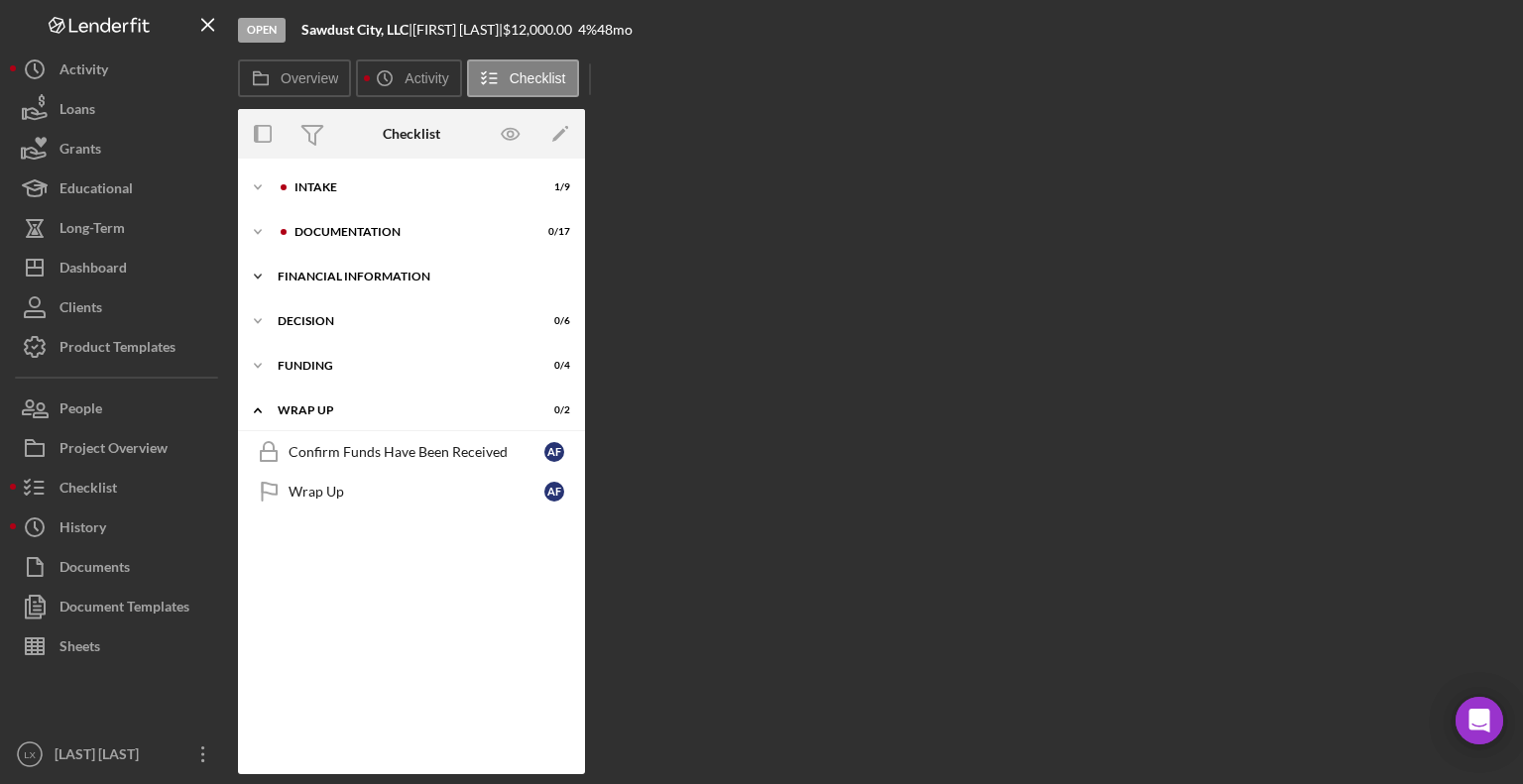 click on "Icon/Expander Financial Information 0 / 19" at bounding box center [411, 277] 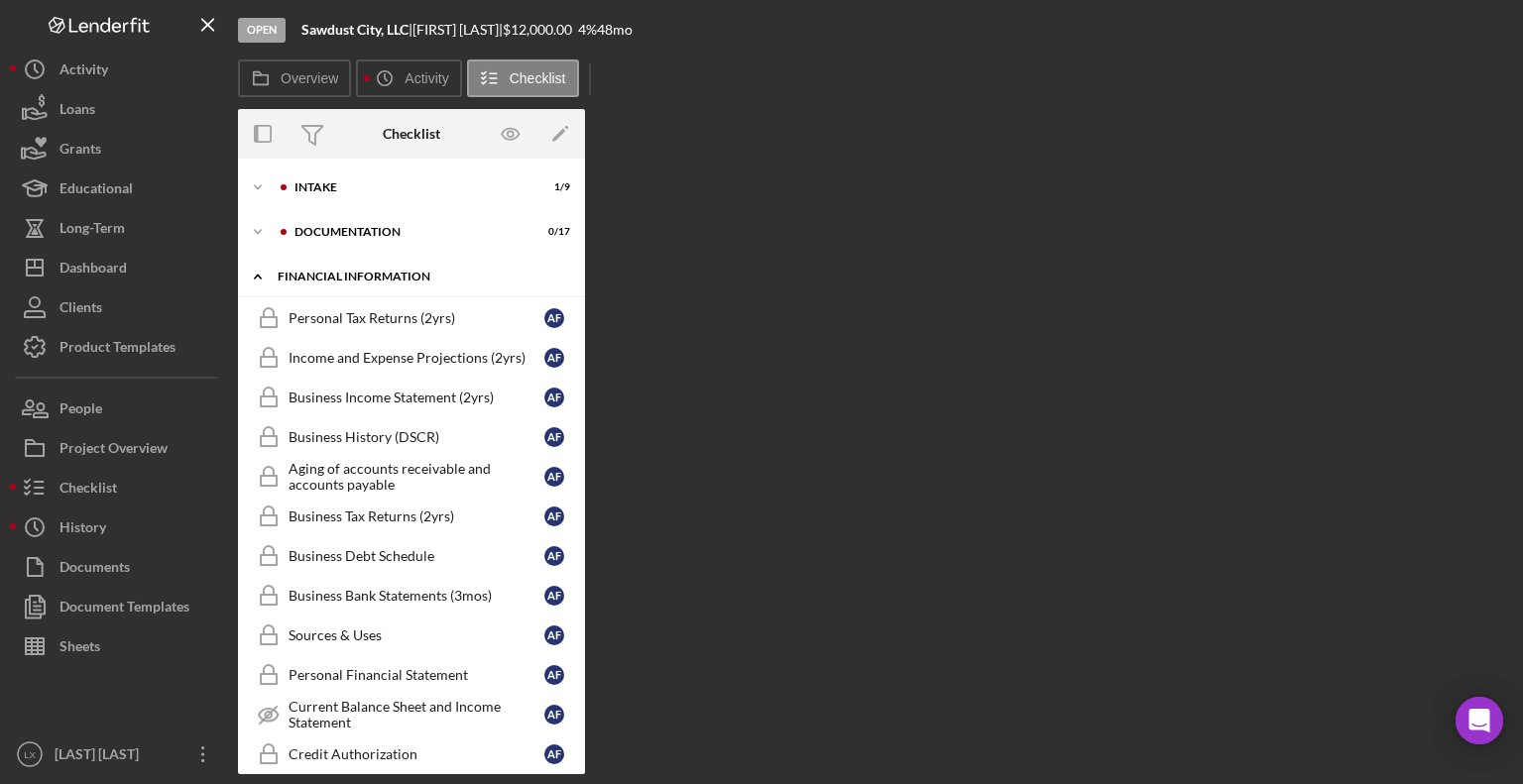 click on "Financial Information" at bounding box center [418, 277] 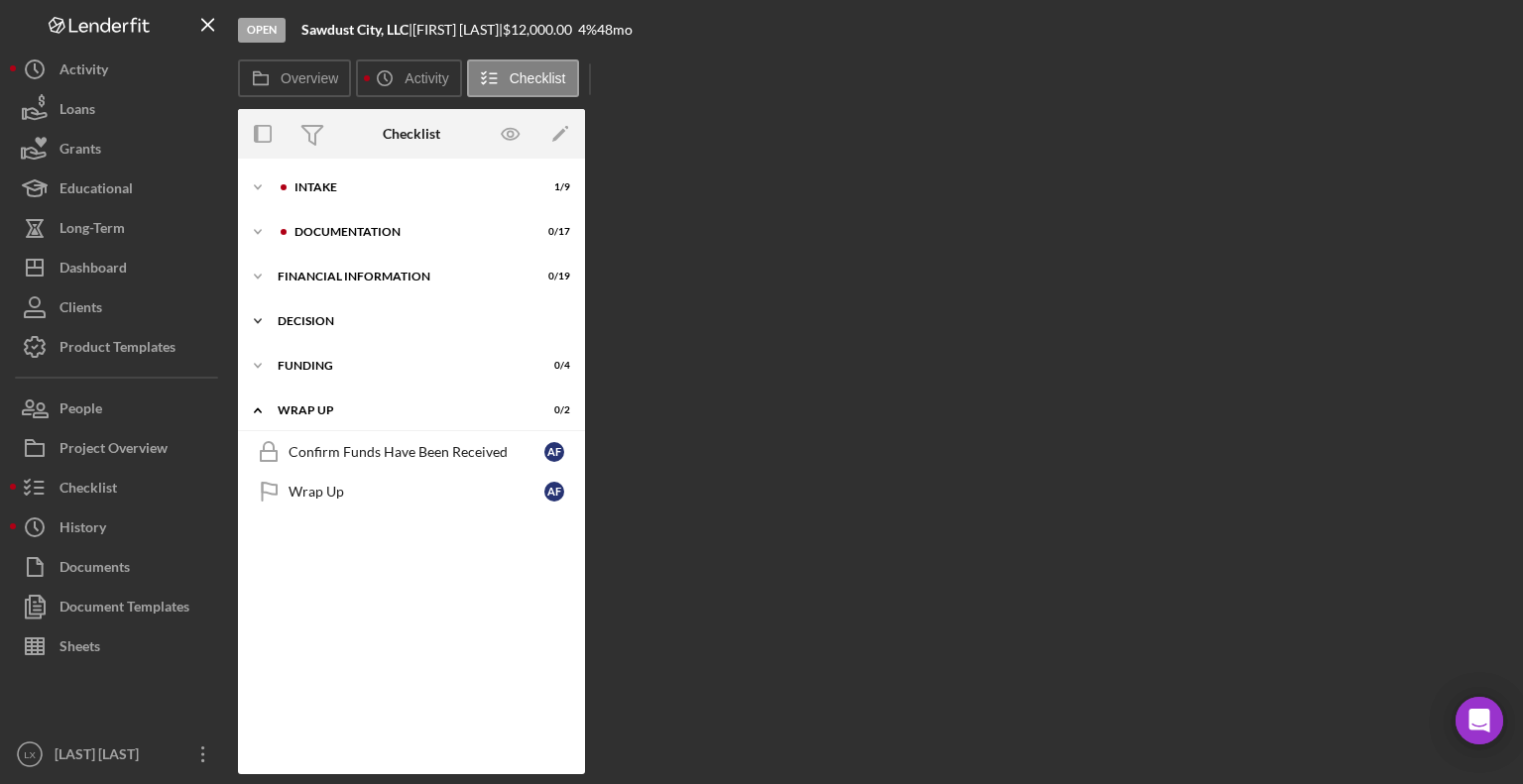 click on "Icon/Expander Decision 0 / 6" at bounding box center [411, 321] 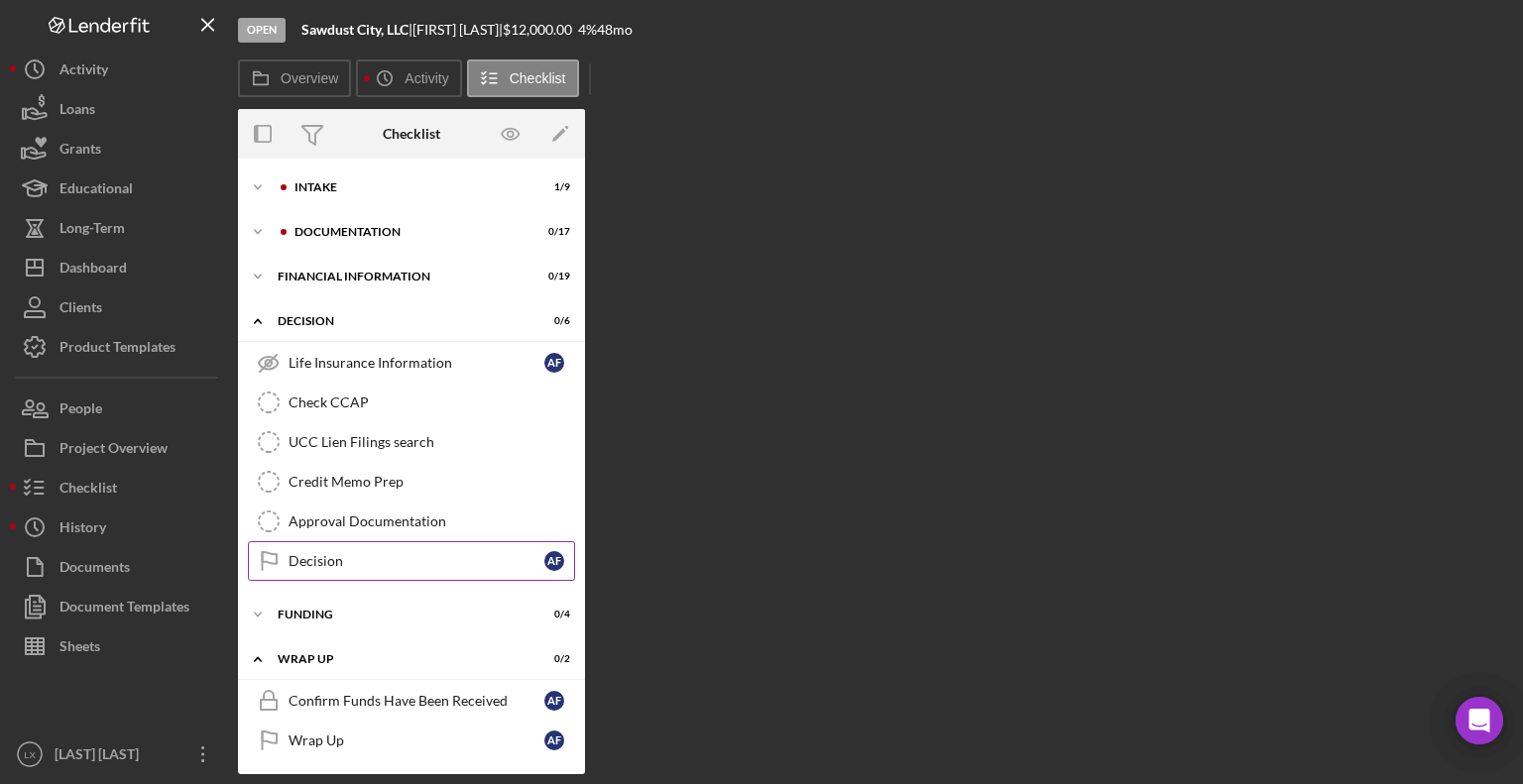 click on "Decision" at bounding box center (416, 561) 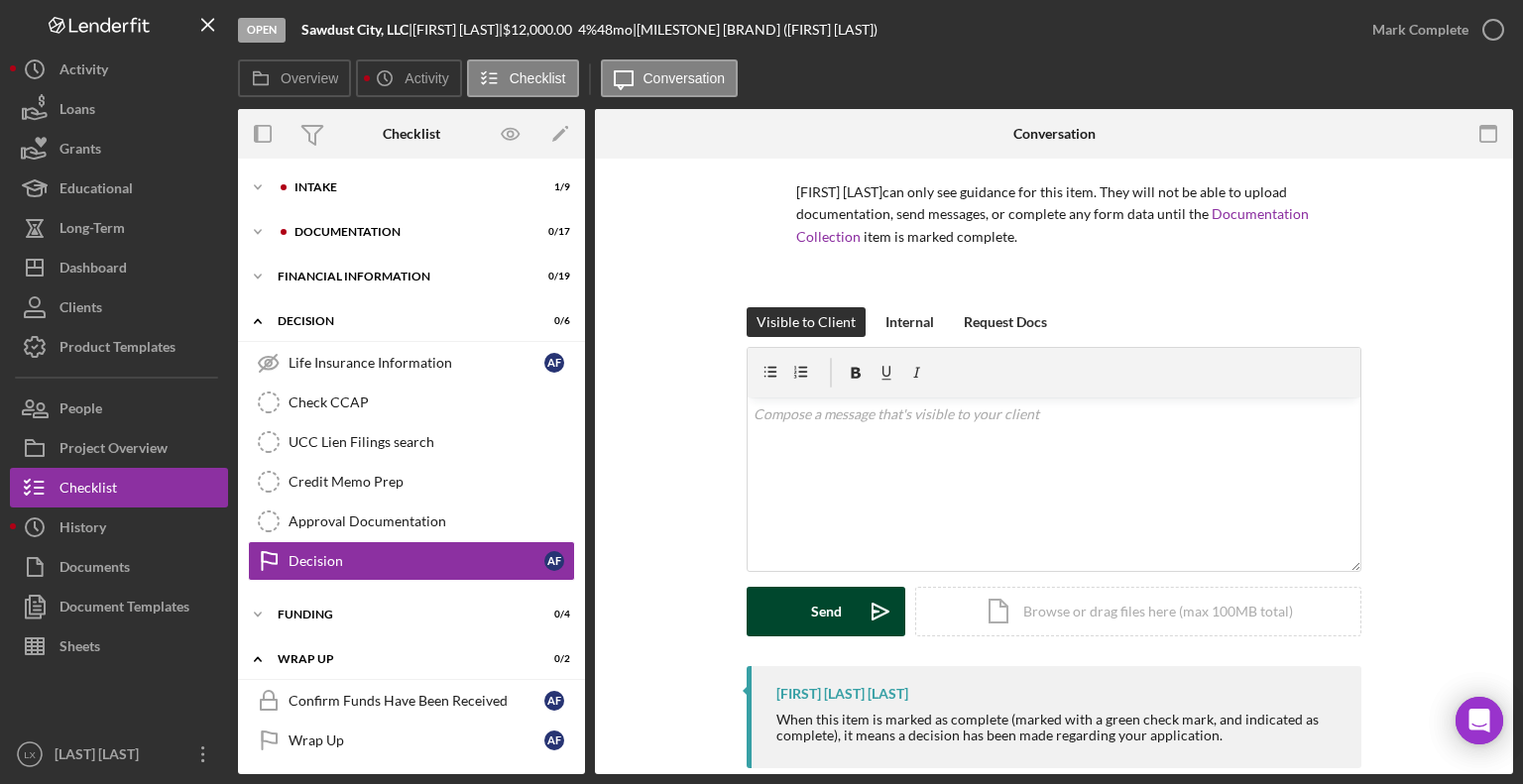 scroll, scrollTop: 168, scrollLeft: 0, axis: vertical 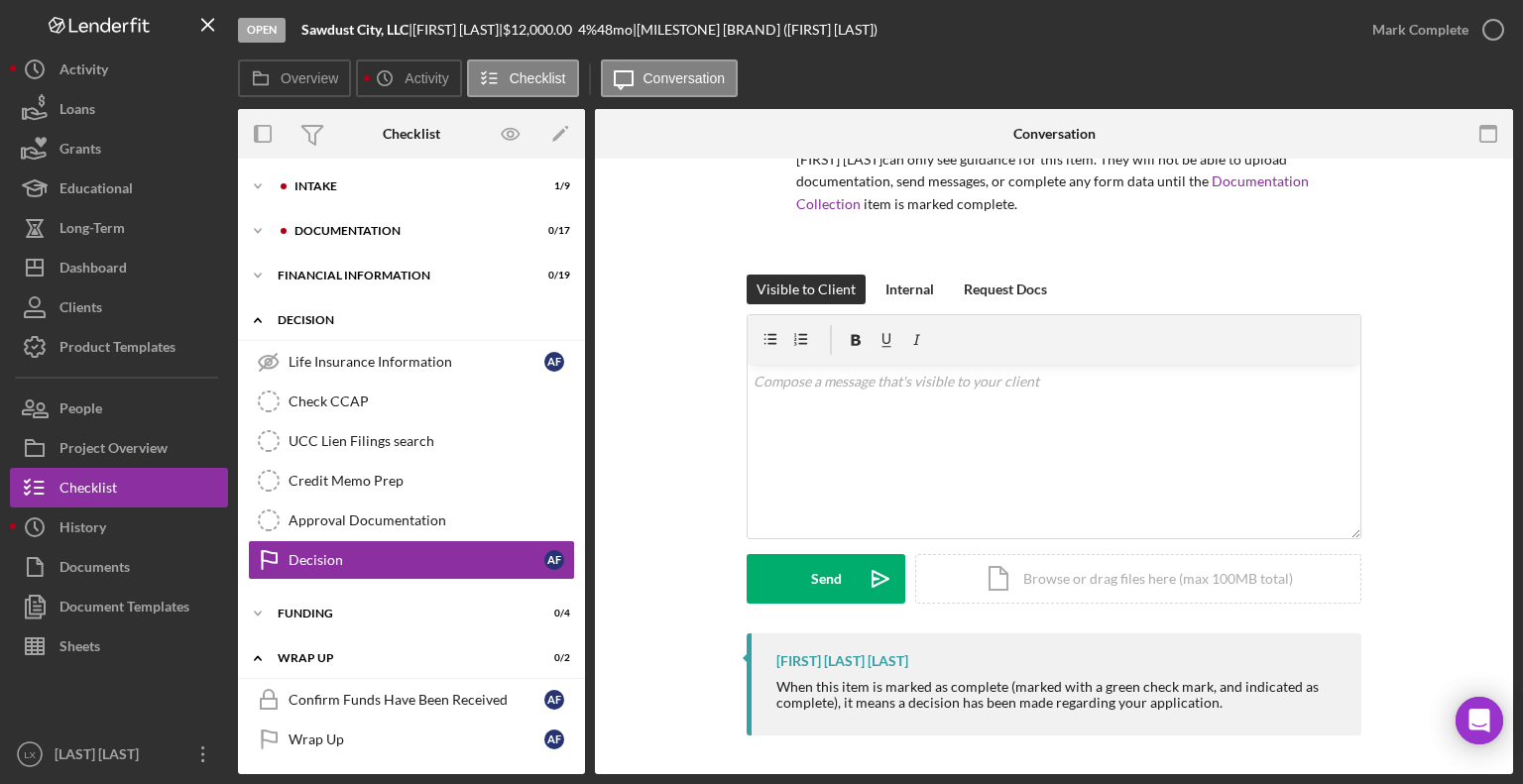 click on "Icon/Expander" 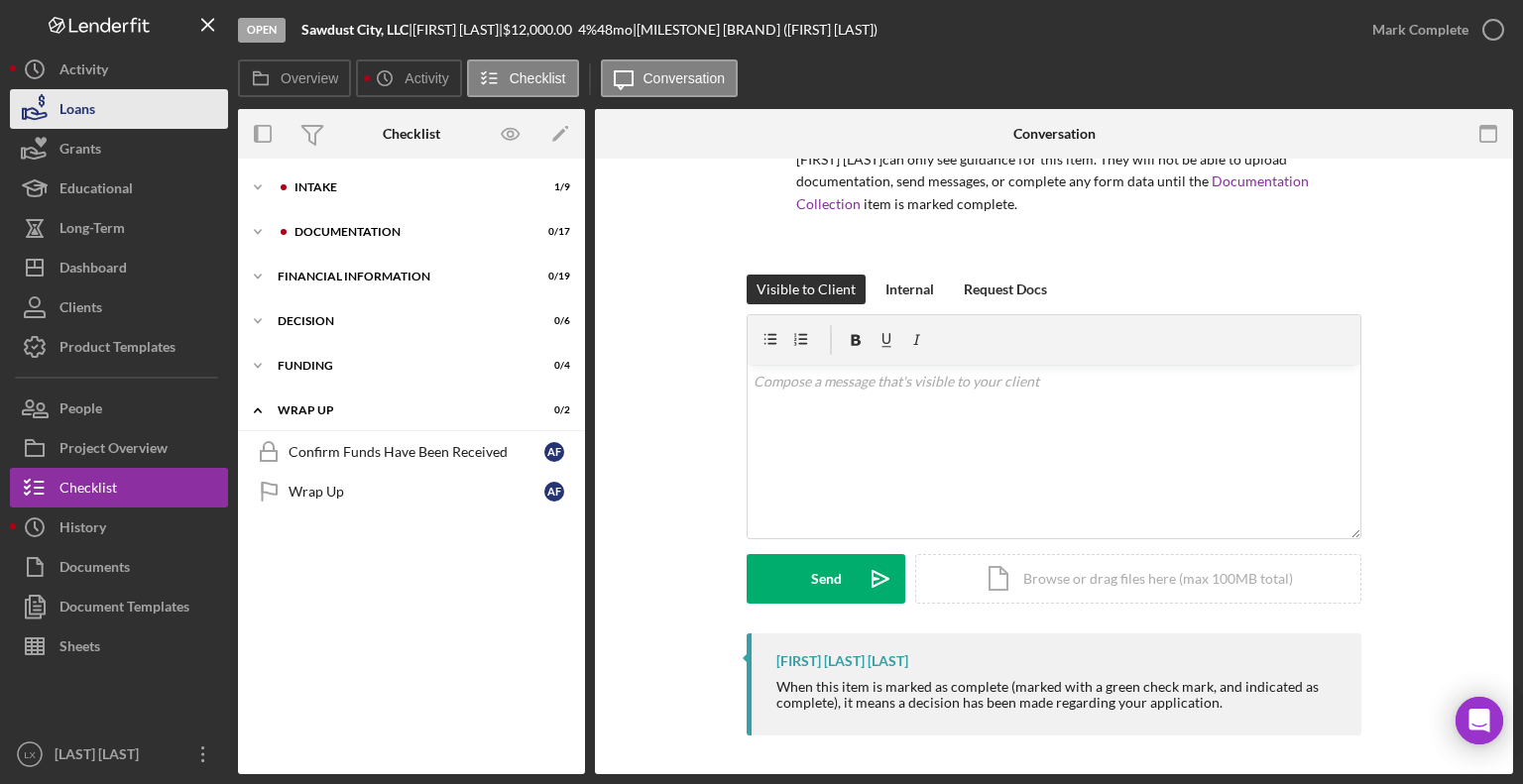 click on "Loans" at bounding box center (119, 109) 